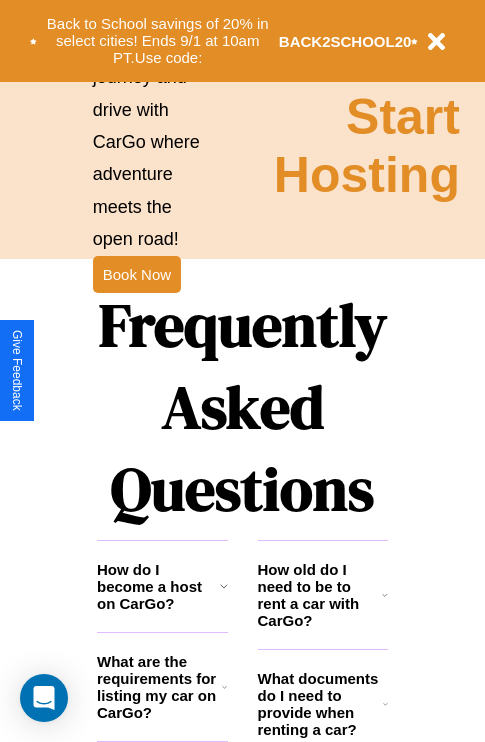 scroll, scrollTop: 2423, scrollLeft: 0, axis: vertical 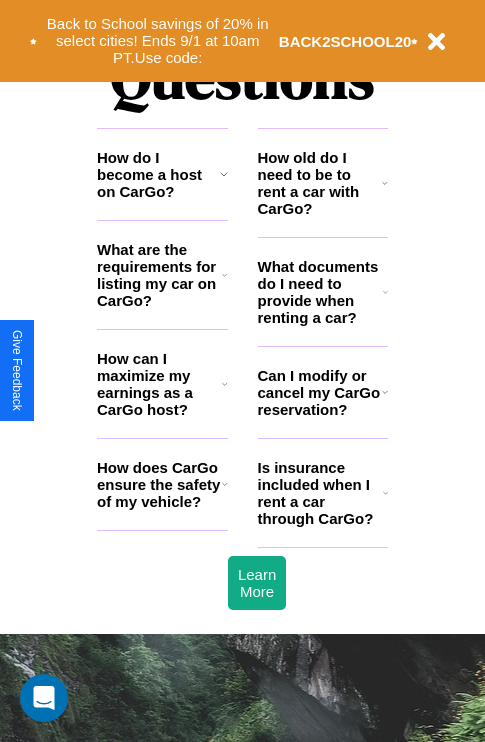 click 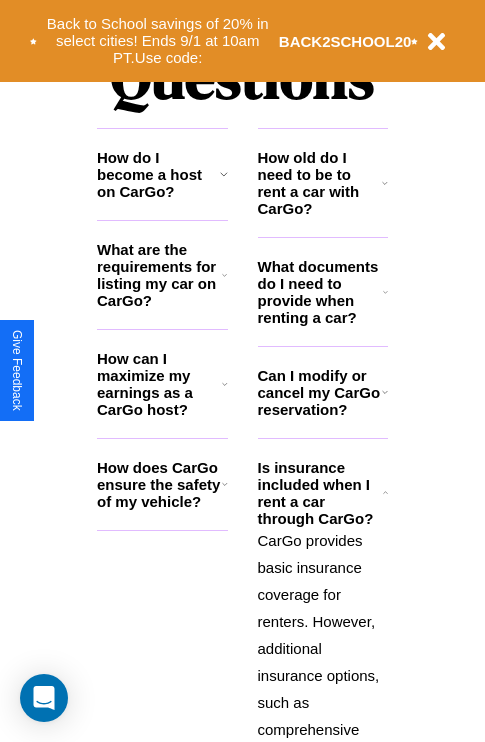 click on "What documents do I need to provide when renting a car?" at bounding box center [321, 292] 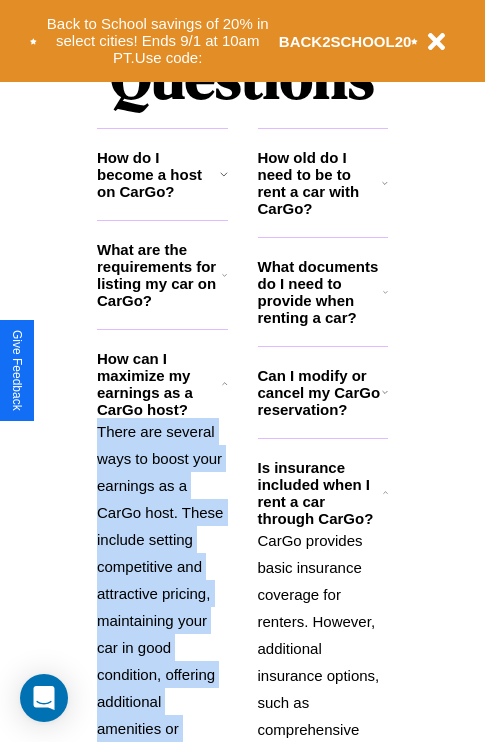 click on "There are several ways to boost your earnings as a CarGo host. These include setting competitive and attractive pricing, maintaining your car in good condition, offering additional amenities or services, and providing excellent customer service to earn positive reviews and repeat bookings." at bounding box center (162, 661) 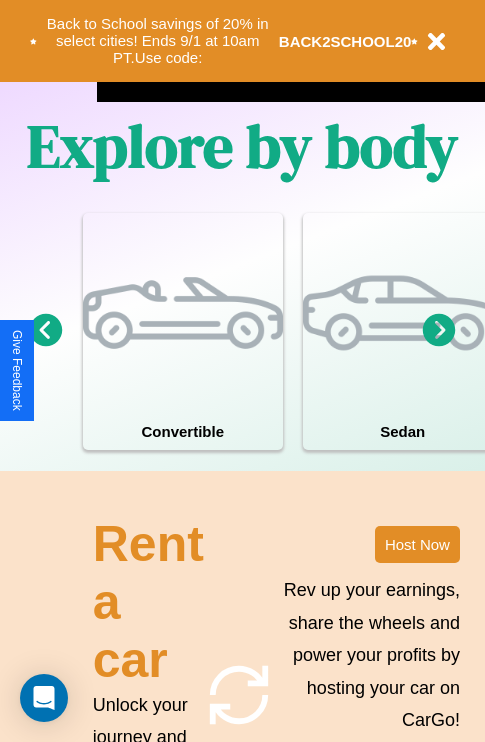 scroll, scrollTop: 1285, scrollLeft: 0, axis: vertical 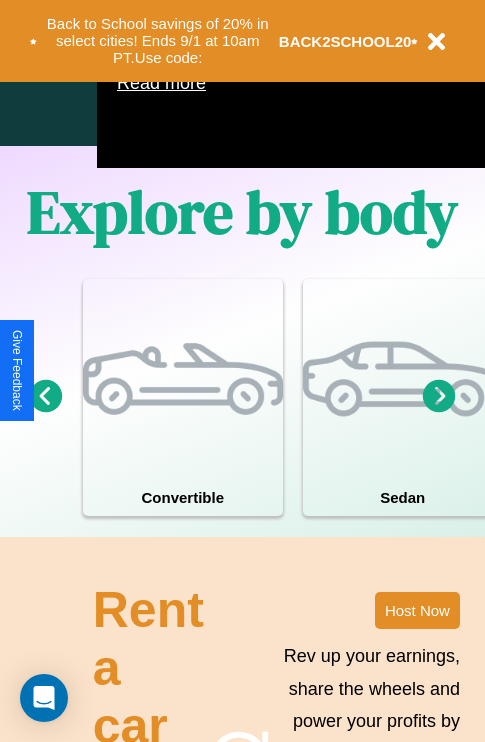 click 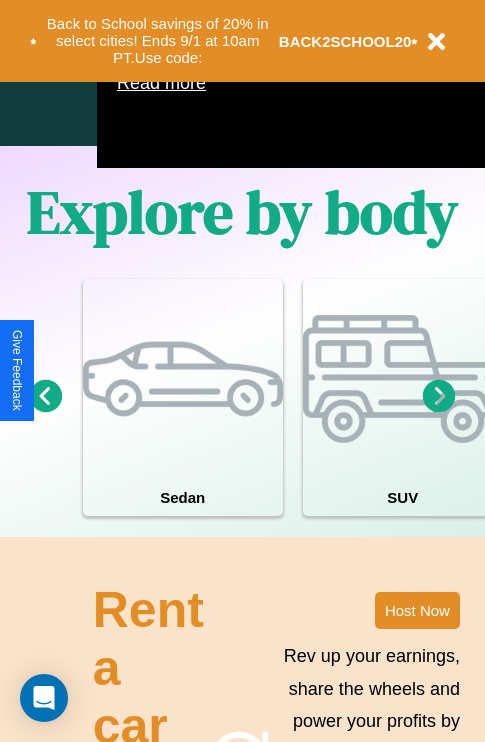 click 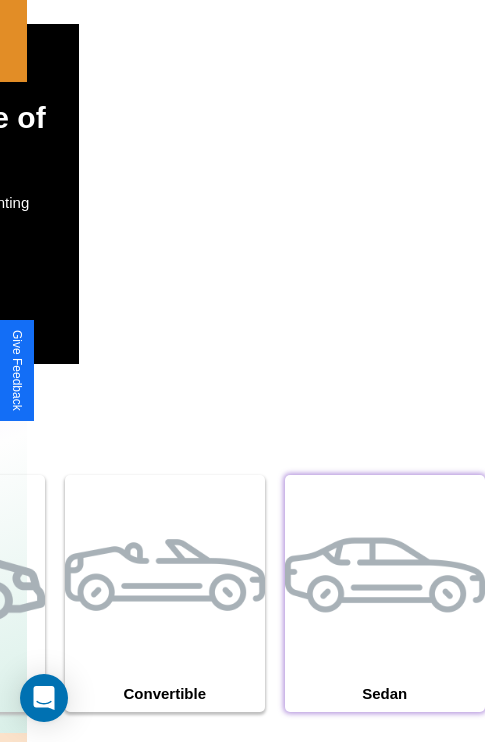 click at bounding box center (385, 575) 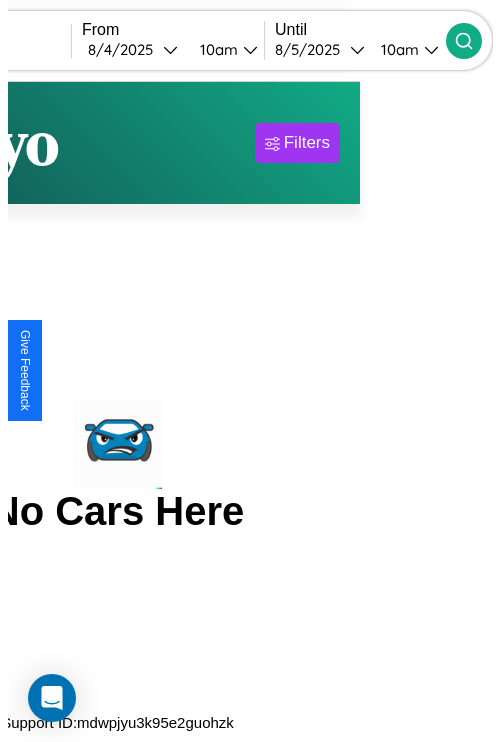 scroll, scrollTop: 0, scrollLeft: 0, axis: both 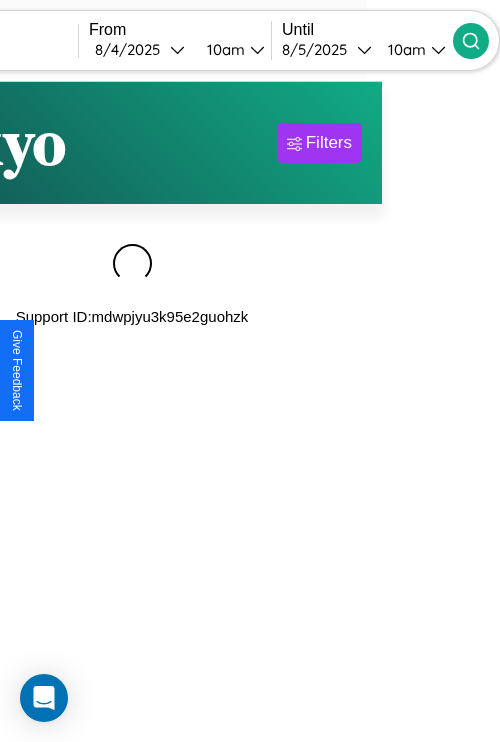 type on "******" 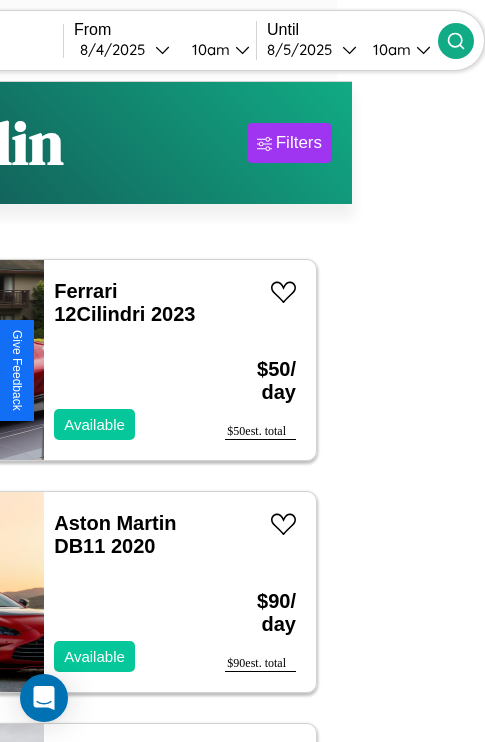 scroll, scrollTop: 54, scrollLeft: 89, axis: both 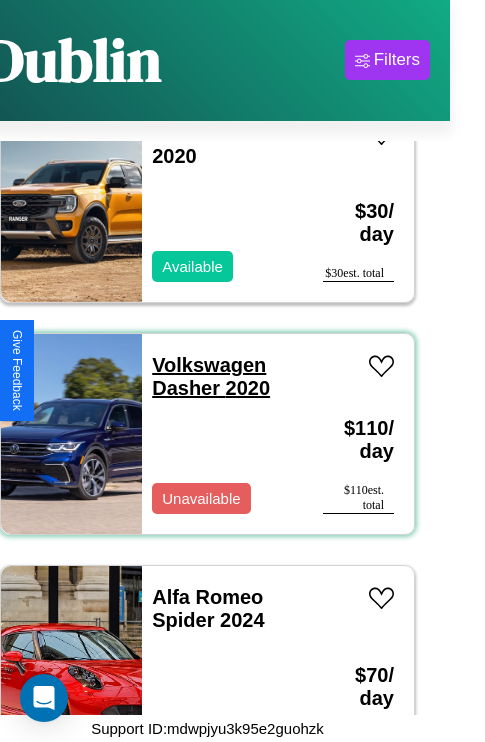 click on "Volkswagen   Dasher   2020" at bounding box center (211, 376) 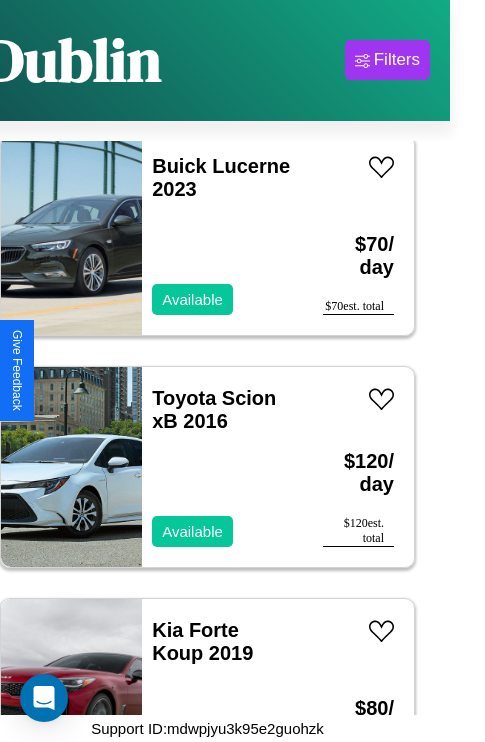 scroll, scrollTop: 27758, scrollLeft: 0, axis: vertical 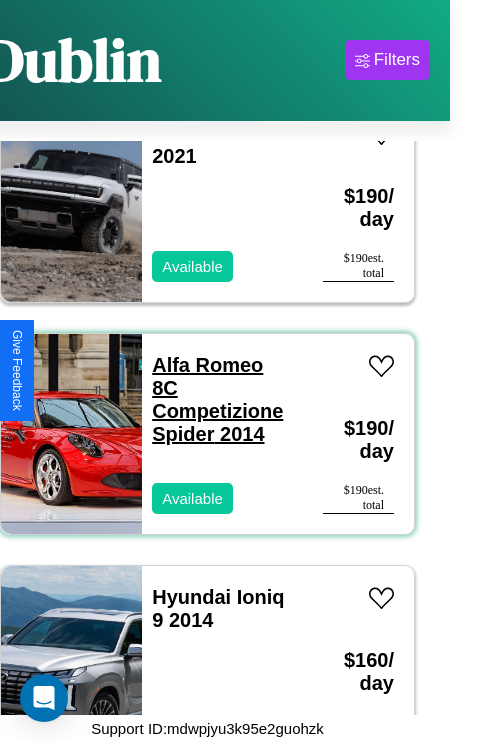 click on "Alfa Romeo   8C Competizione Spider   2014" at bounding box center [217, 399] 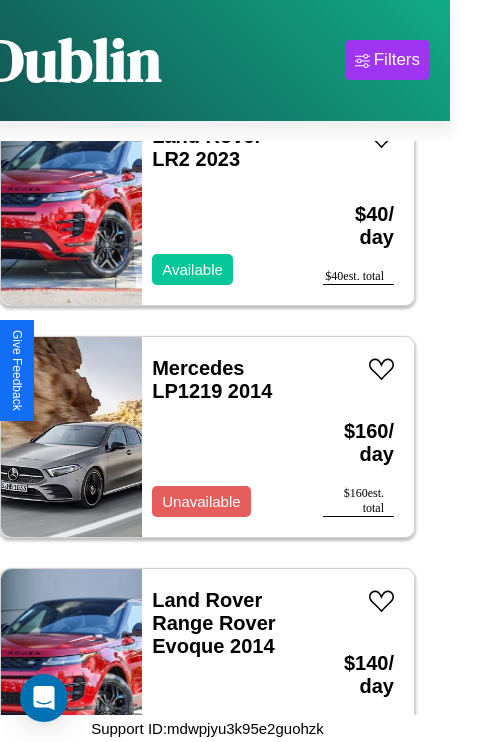 scroll, scrollTop: 18867, scrollLeft: 0, axis: vertical 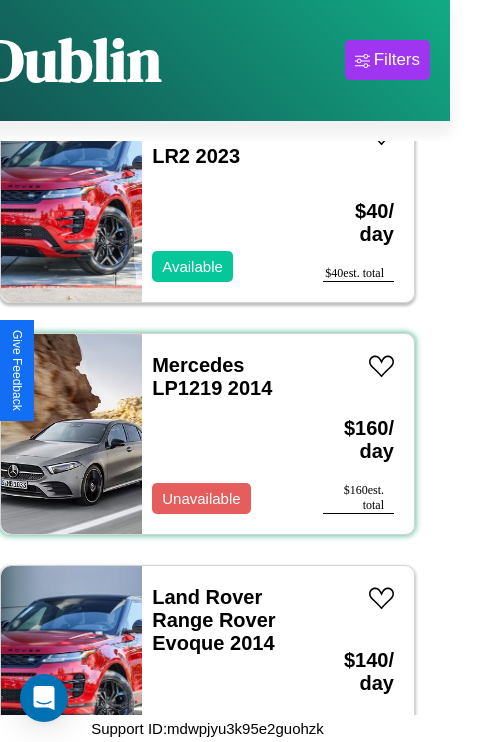 click on "Mercedes   LP1219   2014 Unavailable" at bounding box center (222, 434) 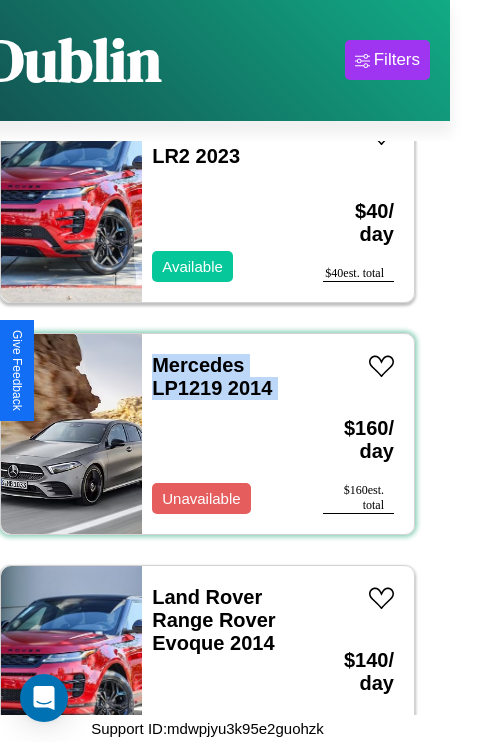 click on "Mercedes   LP1219   2014 Unavailable" at bounding box center (222, 434) 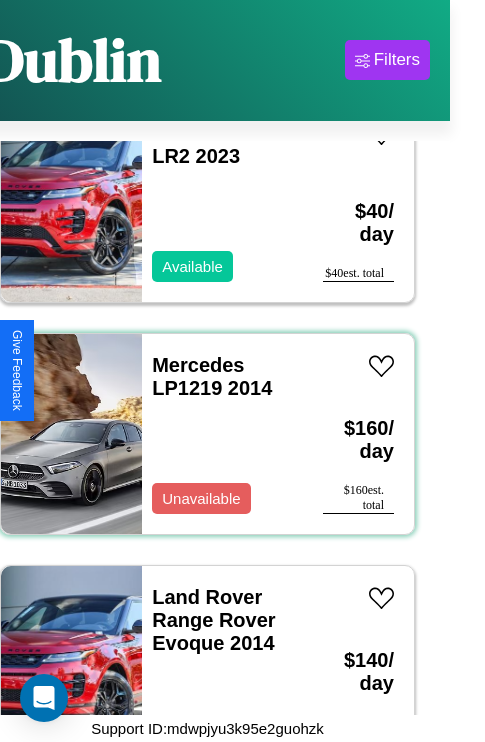 click on "Mercedes   LP1219   2014 Unavailable" at bounding box center [222, 434] 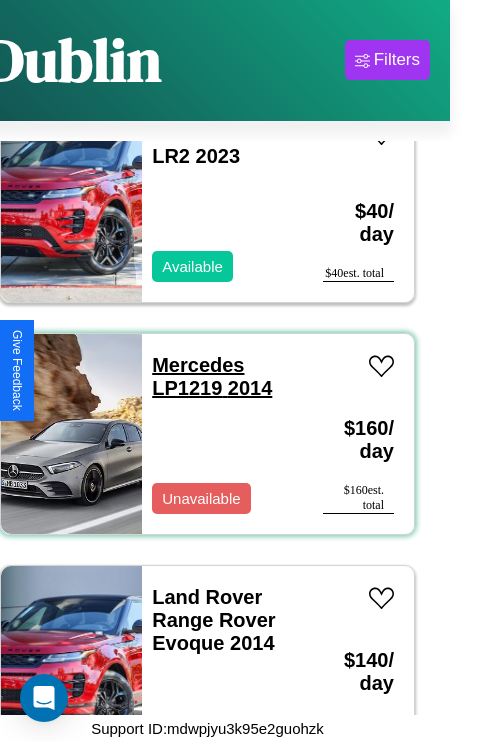 click on "Mercedes   LP1219   2014" at bounding box center [212, 376] 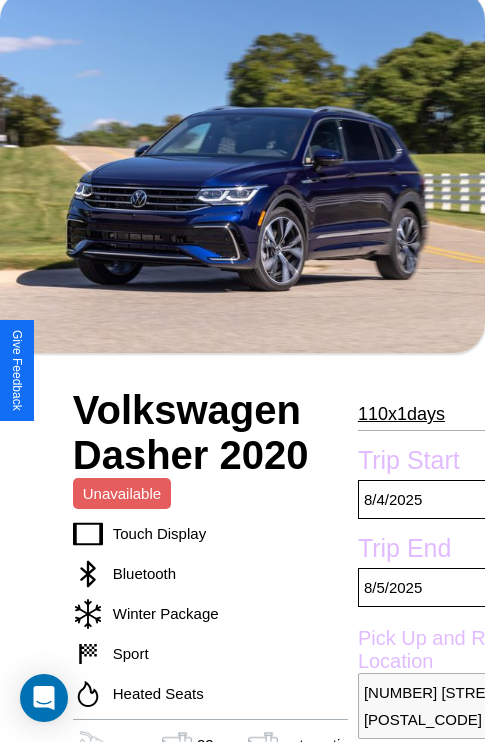 scroll, scrollTop: 134, scrollLeft: 0, axis: vertical 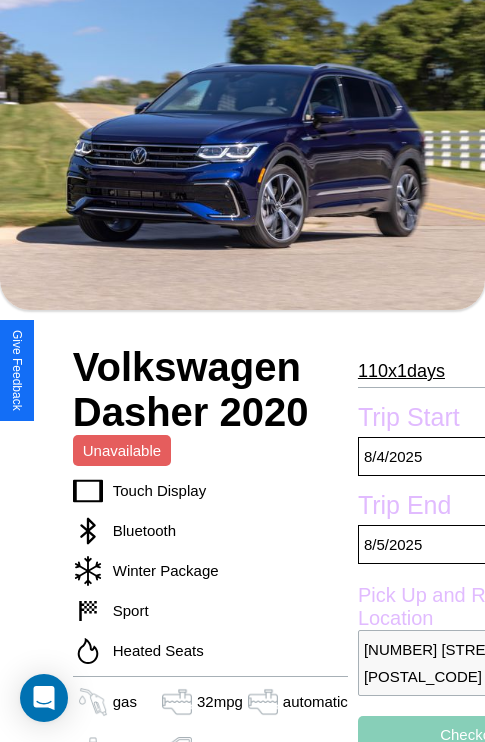 click on "110  x  1  days" at bounding box center (401, 371) 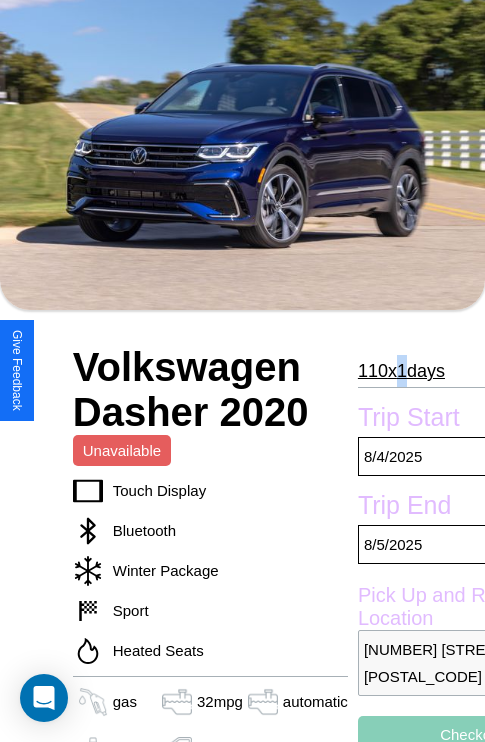 click on "110  x  1  days" at bounding box center (401, 371) 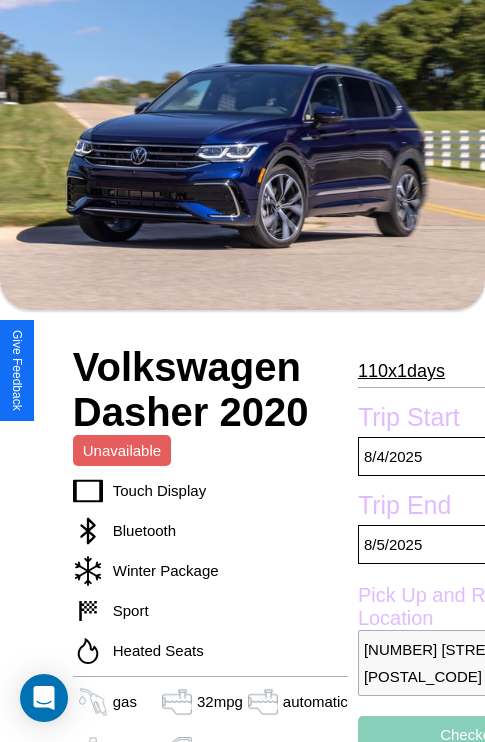 click on "110  x  1  days" at bounding box center (401, 371) 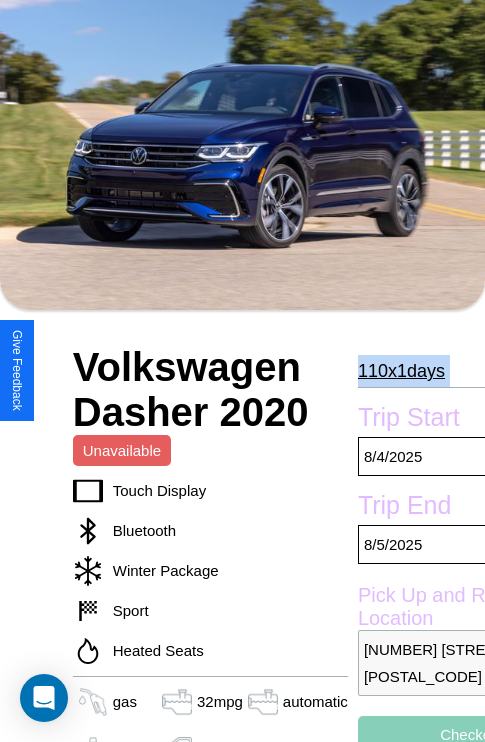 click on "110  x  1  days" at bounding box center (401, 371) 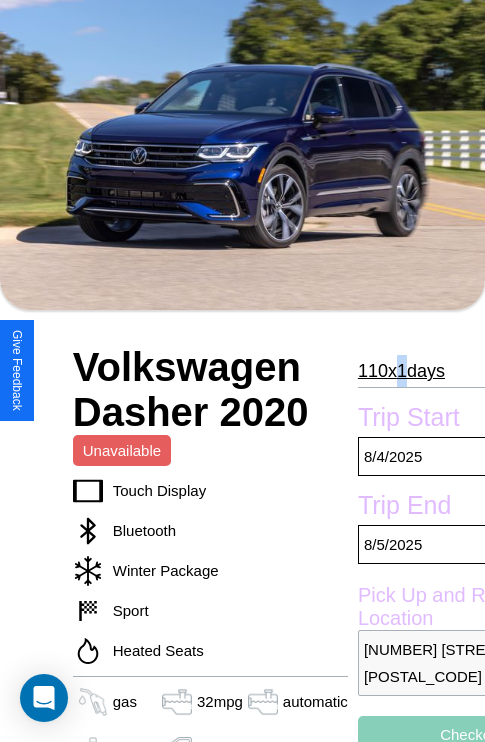 click on "110  x  1  days" at bounding box center [401, 371] 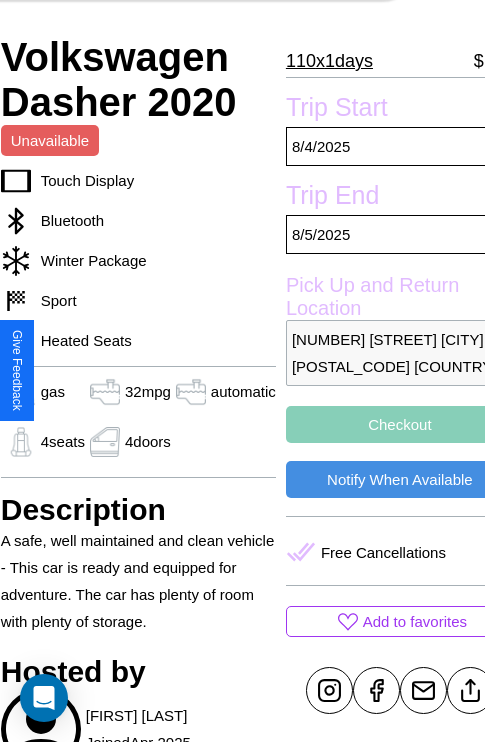 scroll, scrollTop: 498, scrollLeft: 84, axis: both 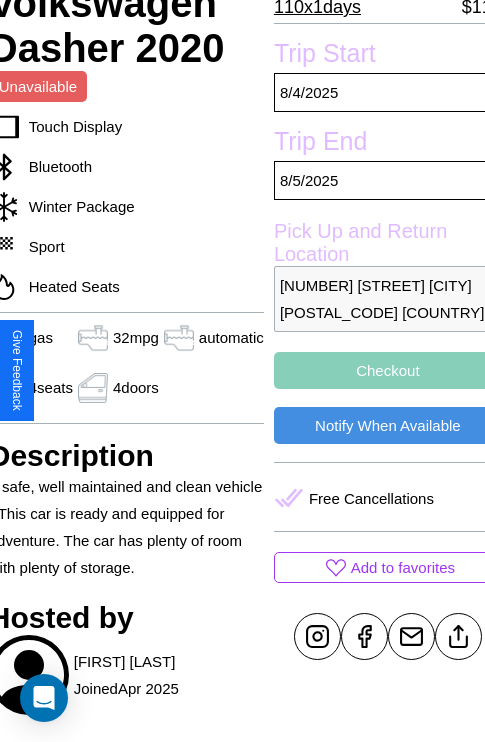 click on "Checkout" at bounding box center [388, 370] 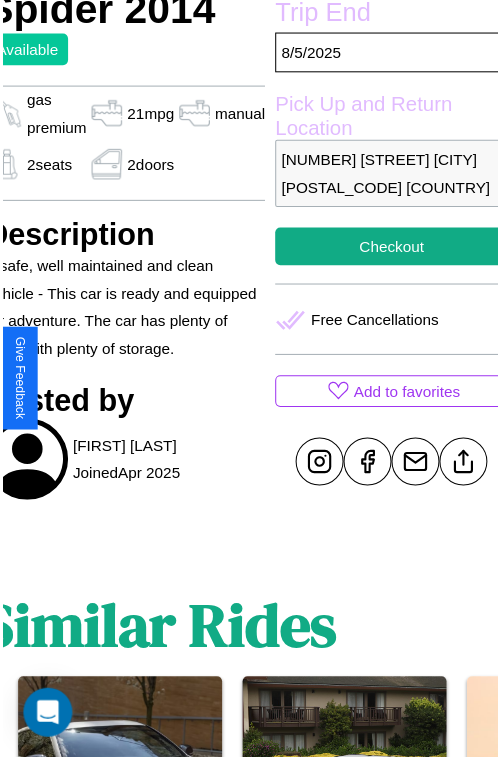 scroll, scrollTop: 600, scrollLeft: 91, axis: both 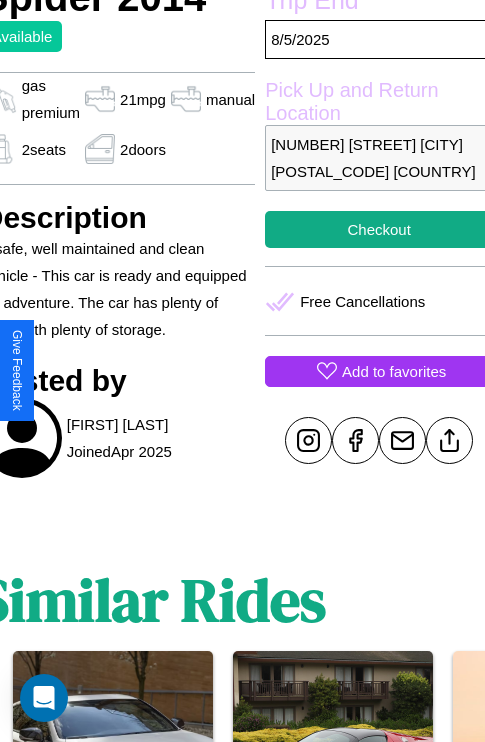 click on "Add to favorites" at bounding box center [394, 371] 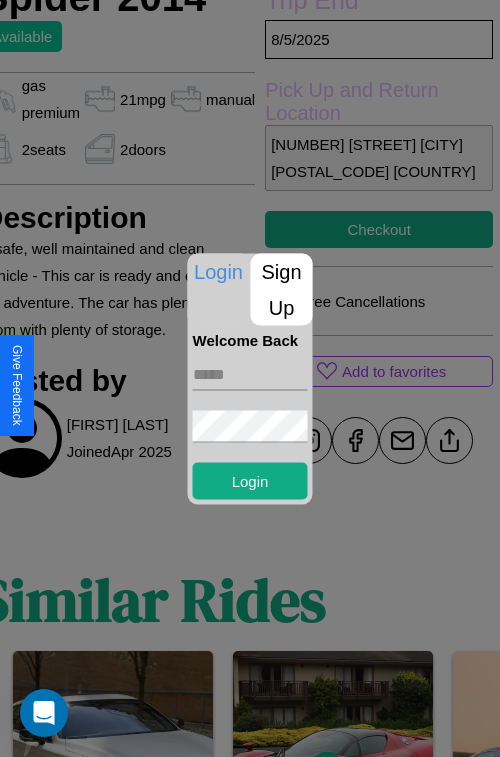 click at bounding box center [250, 374] 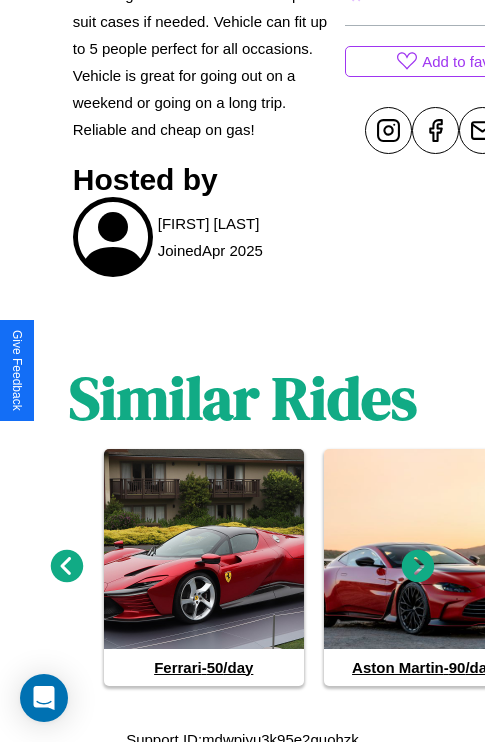 scroll, scrollTop: 925, scrollLeft: 0, axis: vertical 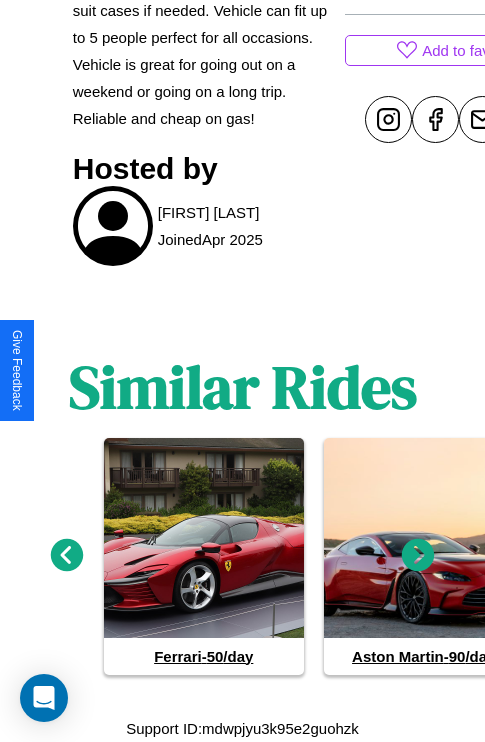click 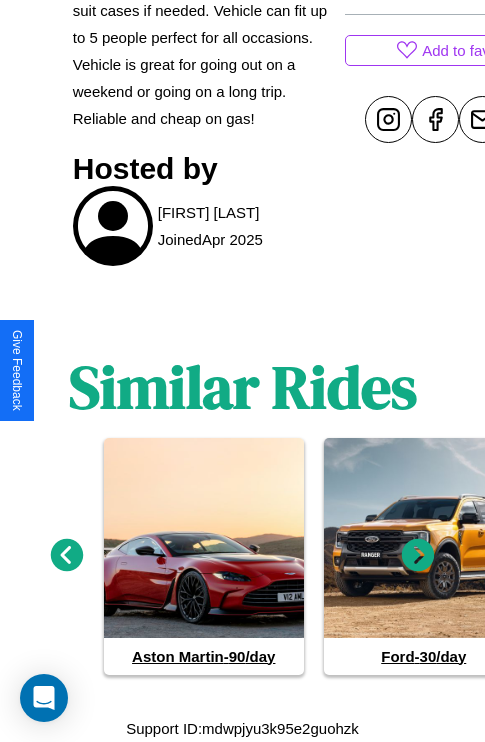 click 